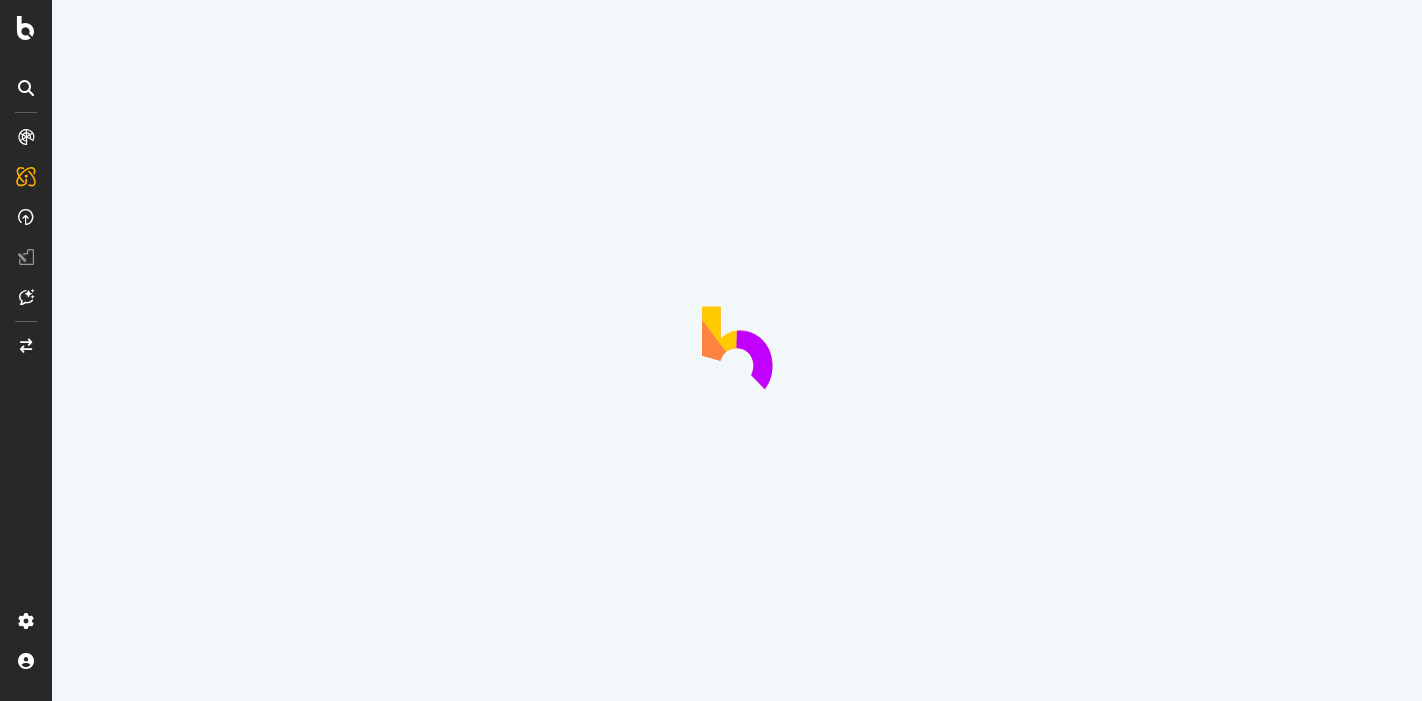 scroll, scrollTop: 0, scrollLeft: 0, axis: both 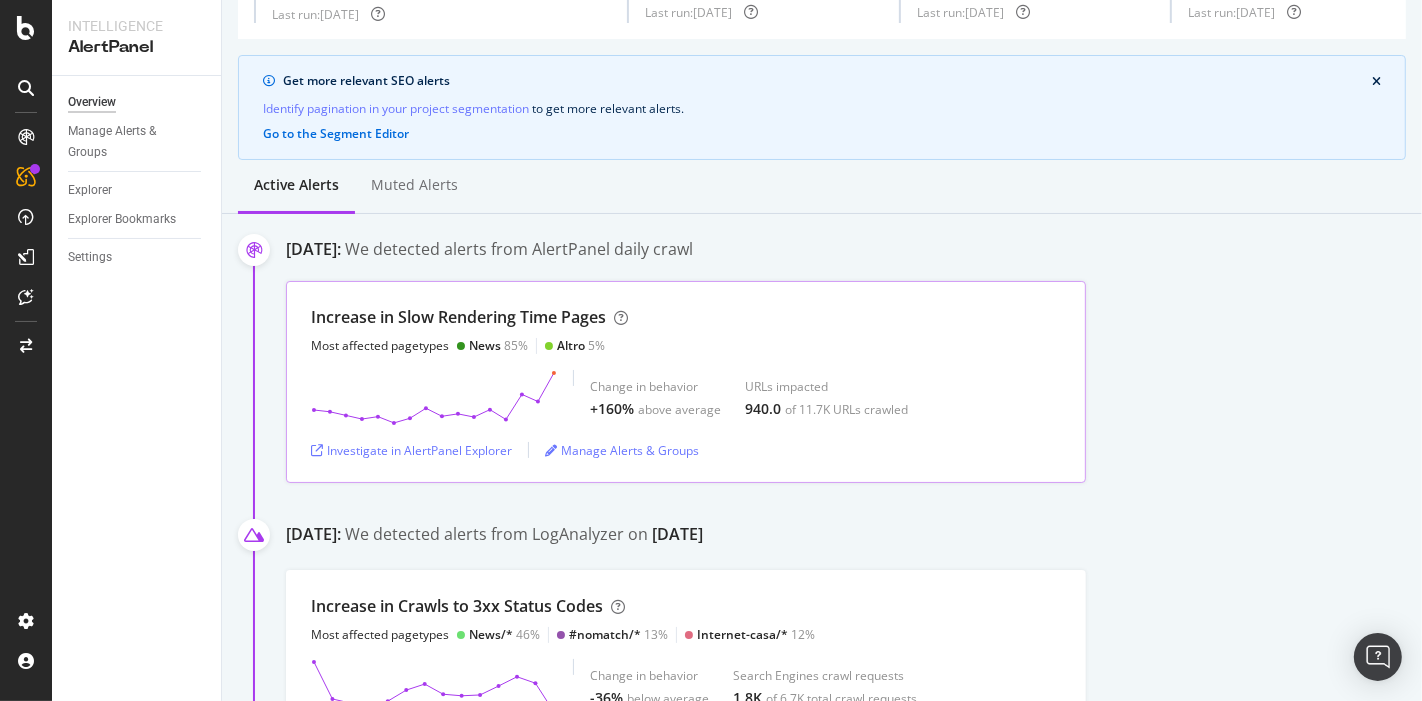drag, startPoint x: 902, startPoint y: 370, endPoint x: 886, endPoint y: 368, distance: 16.124516 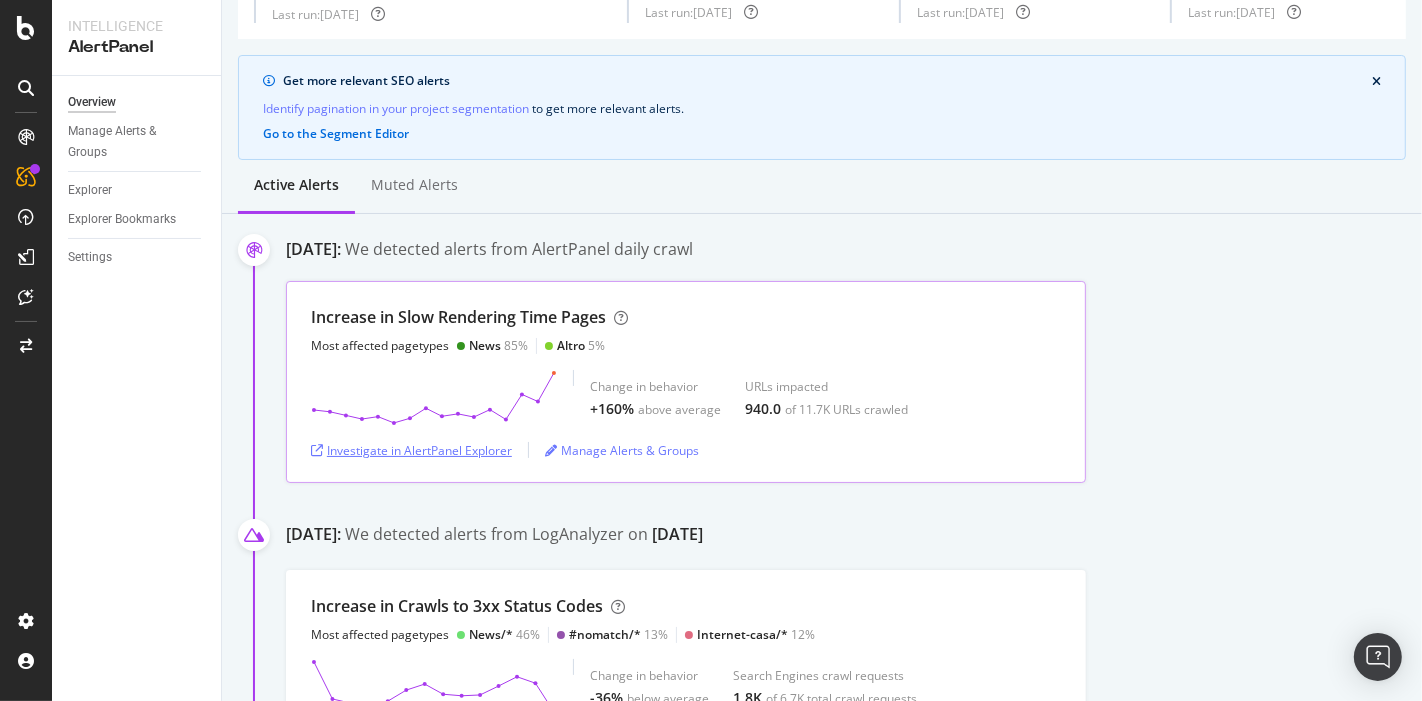 click on "Investigate in AlertPanel Explorer" at bounding box center (411, 450) 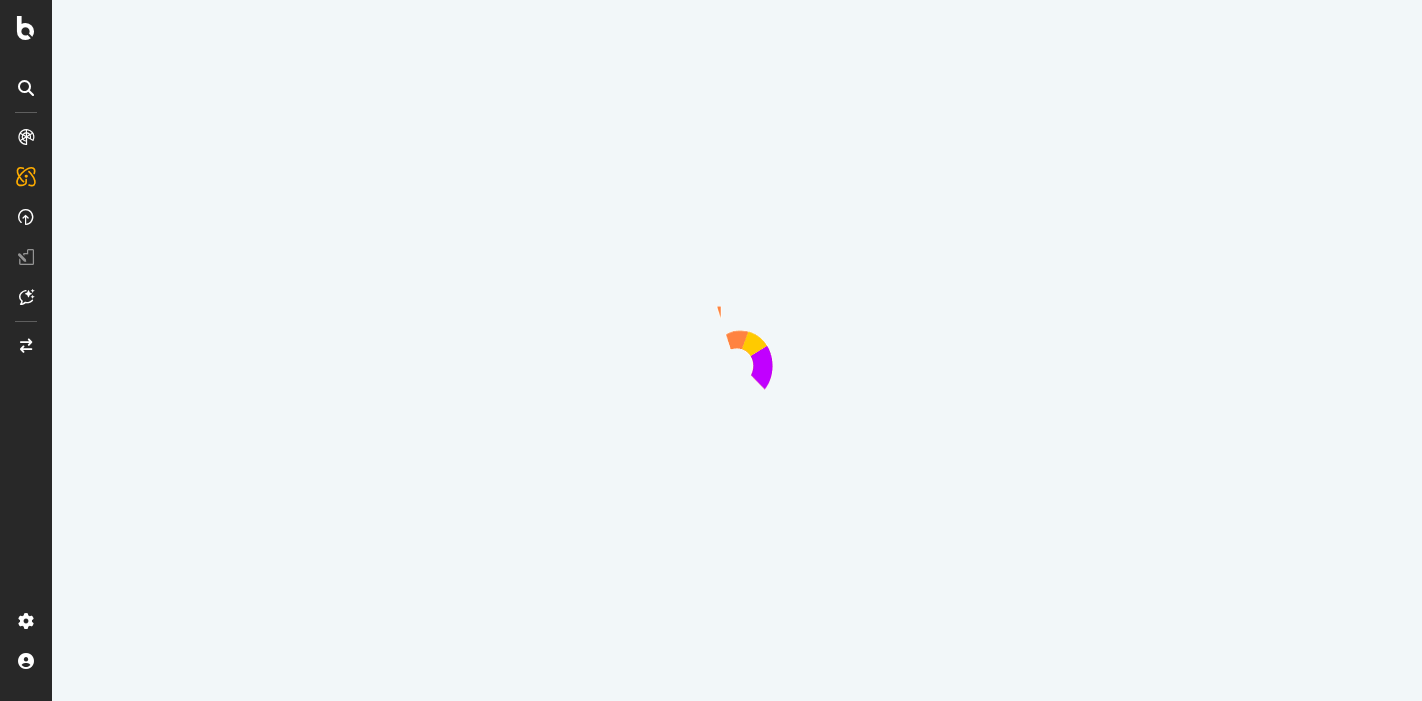 scroll, scrollTop: 0, scrollLeft: 0, axis: both 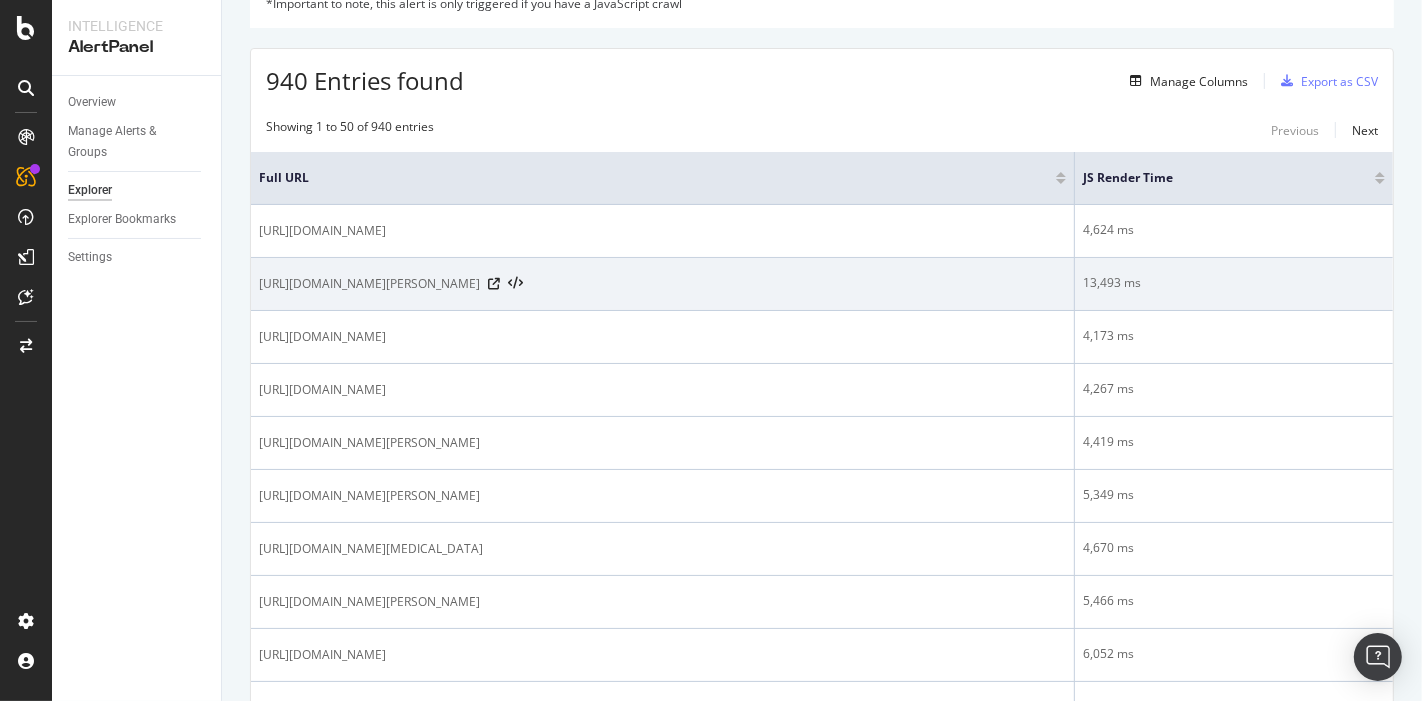 click on "https://www.sostariffe.it/tariffe-cellulari/guide/rete-mobile-non-disponibile-cosa-fare-la-guida" at bounding box center (369, 284) 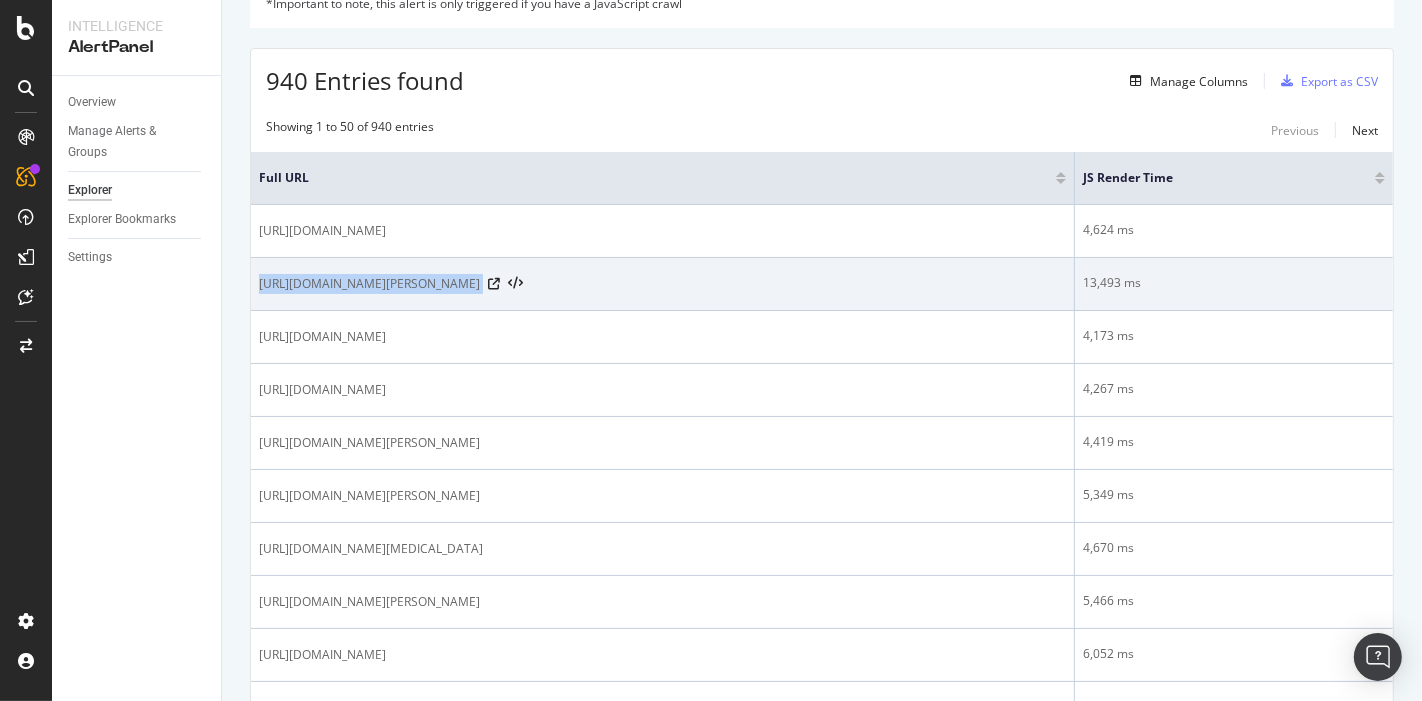 click on "https://www.sostariffe.it/tariffe-cellulari/guide/rete-mobile-non-disponibile-cosa-fare-la-guida" at bounding box center [369, 284] 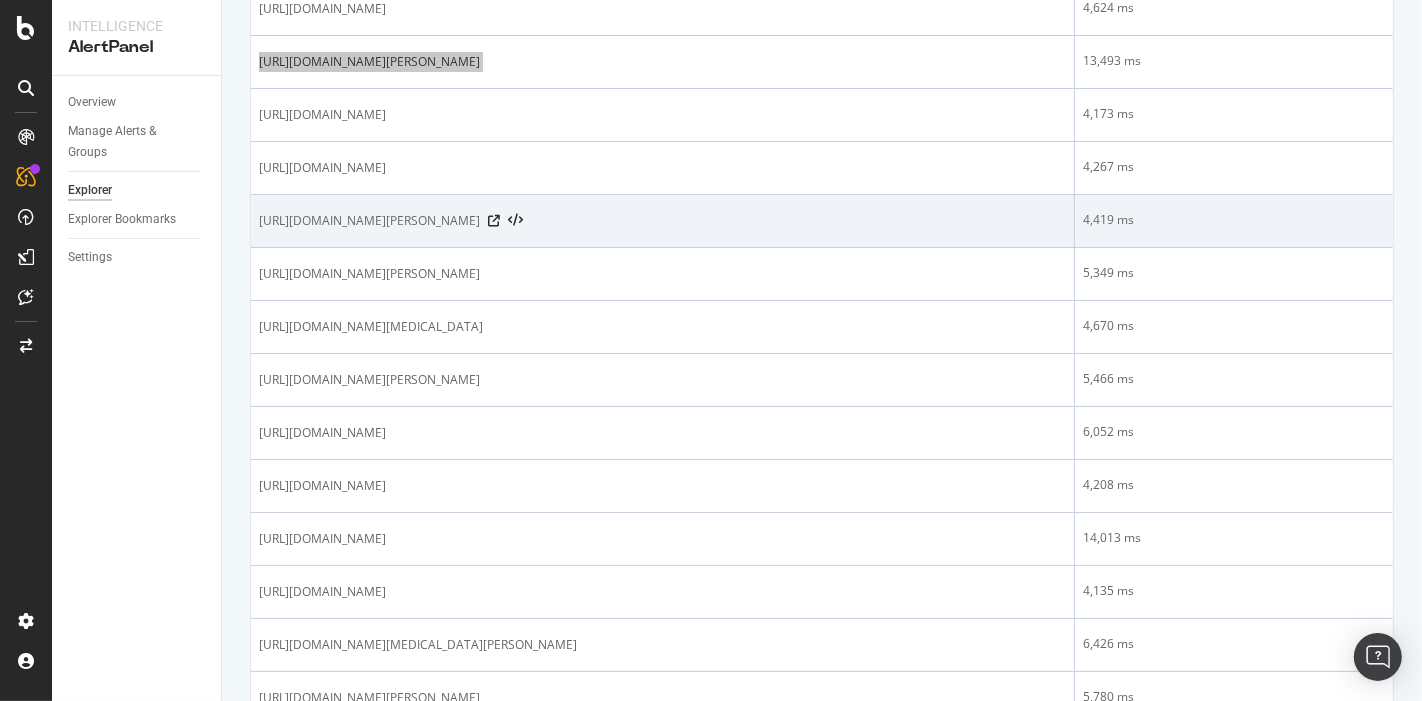 scroll, scrollTop: 666, scrollLeft: 0, axis: vertical 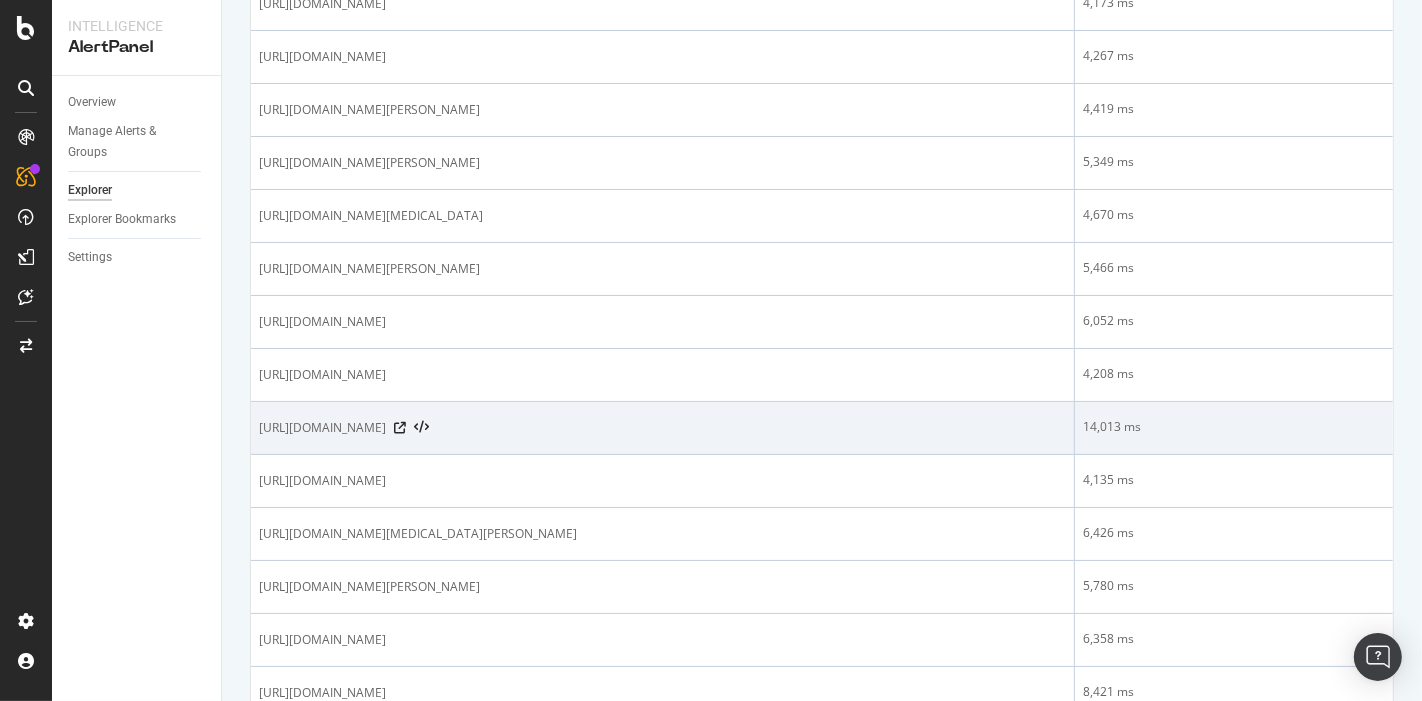 click on "https://www.sostariffe.it/news/bonus-300-euro-bancomat-come-funziona-e-ottenerlo-314101/" at bounding box center [322, 428] 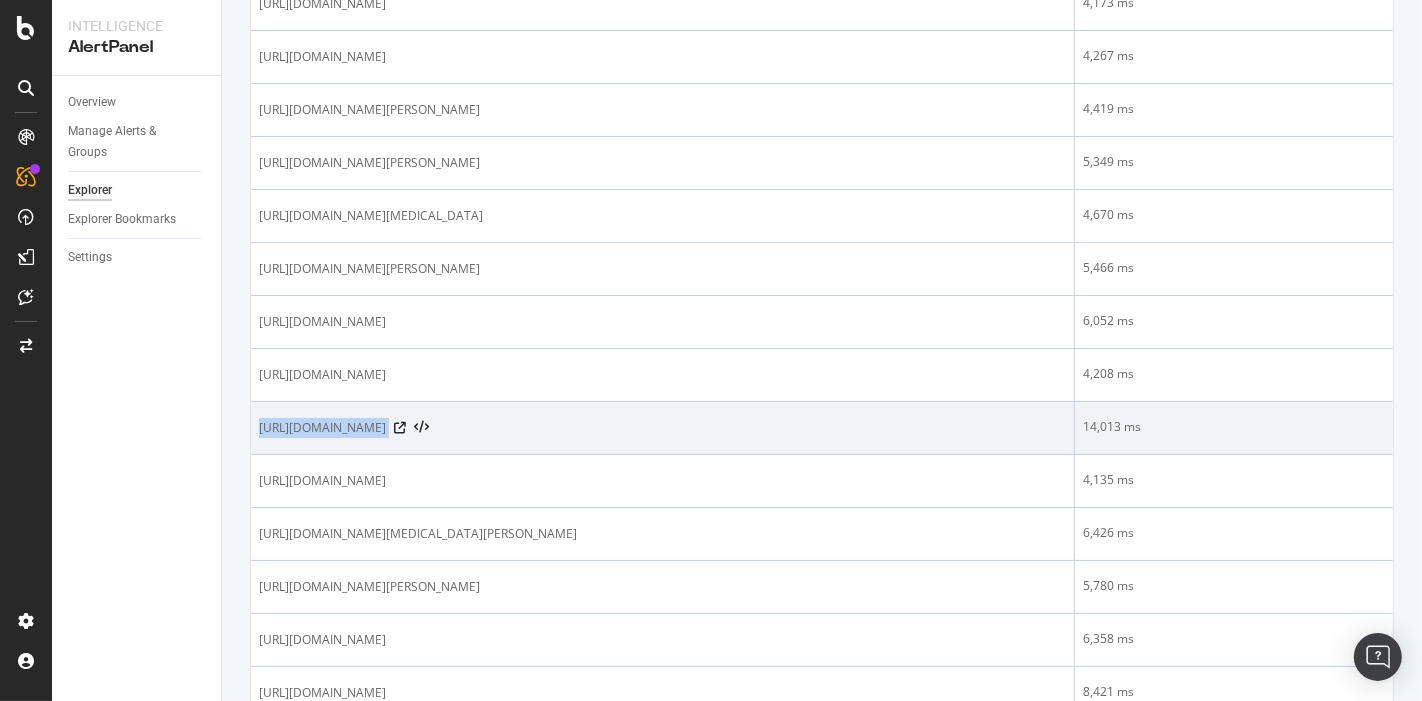 click on "https://www.sostariffe.it/news/bonus-300-euro-bancomat-come-funziona-e-ottenerlo-314101/" at bounding box center (322, 428) 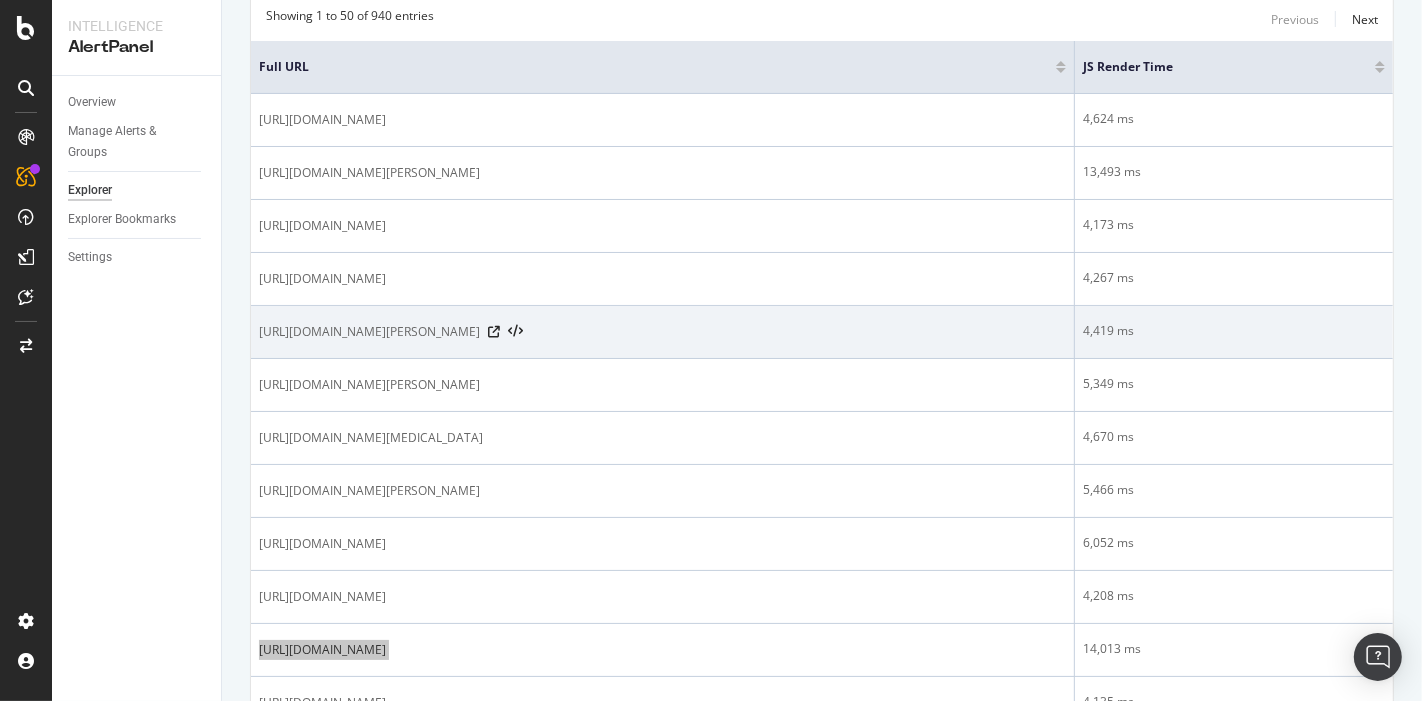 scroll, scrollTop: 0, scrollLeft: 0, axis: both 